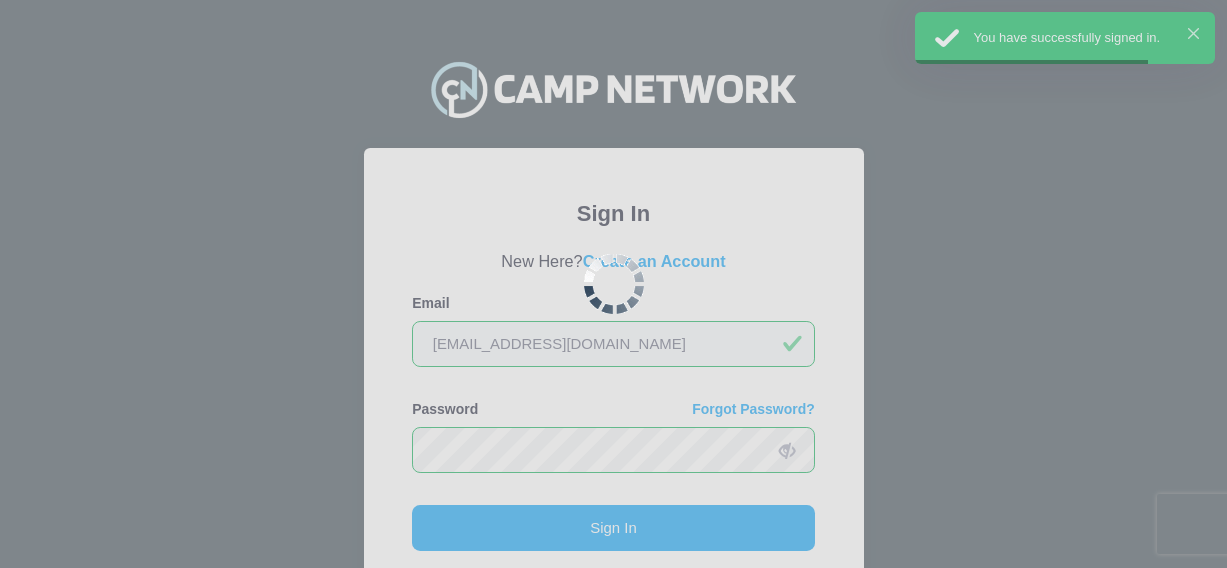scroll, scrollTop: 0, scrollLeft: 0, axis: both 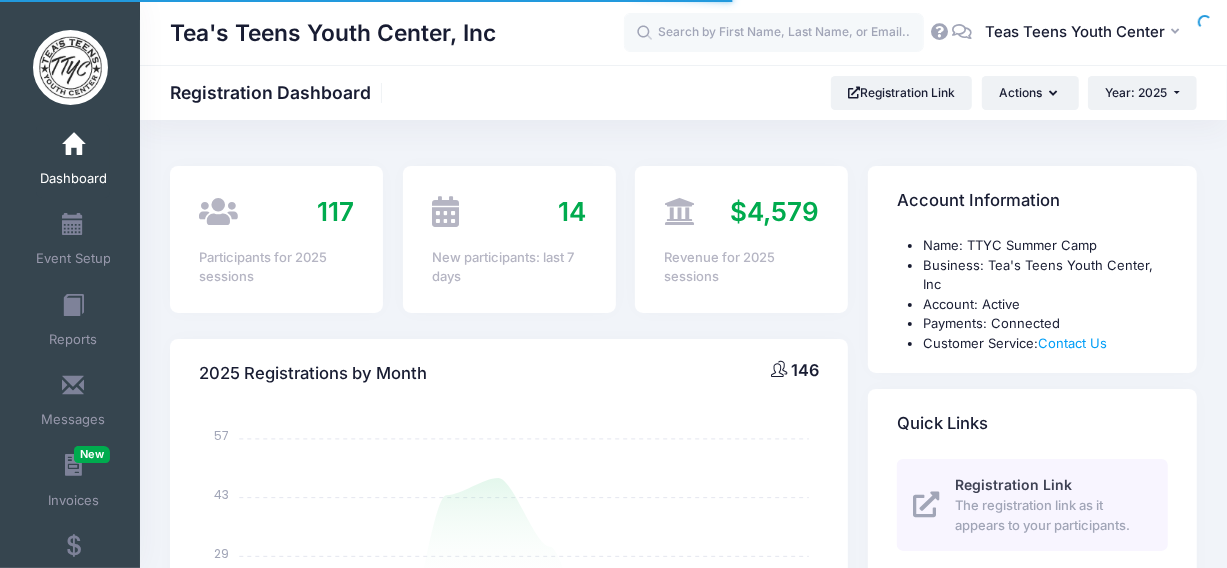 select 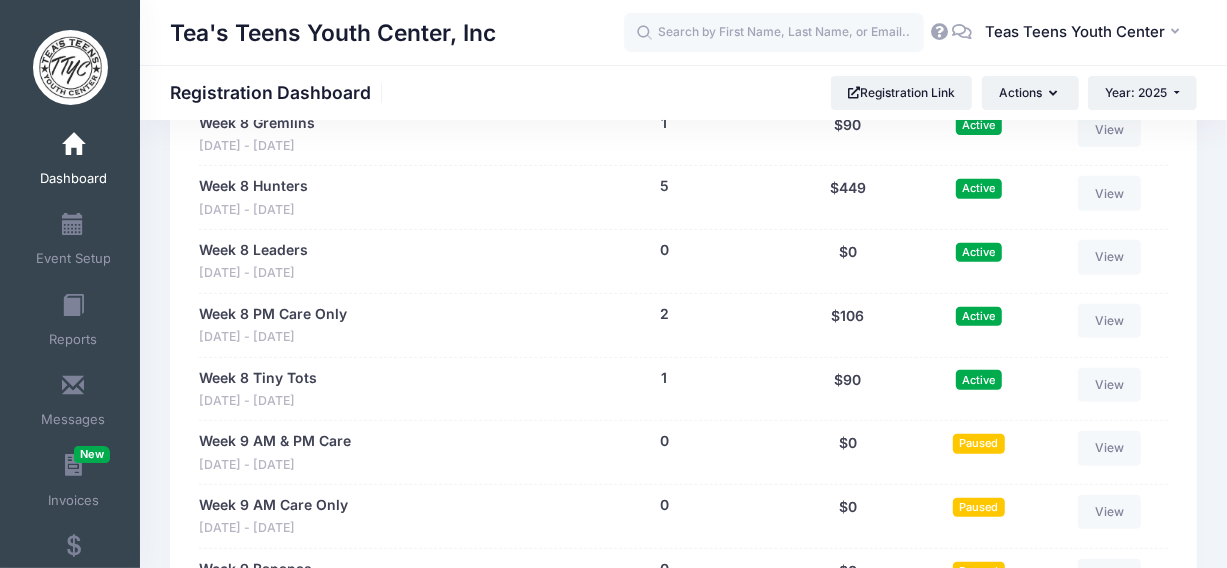 scroll, scrollTop: 4800, scrollLeft: 0, axis: vertical 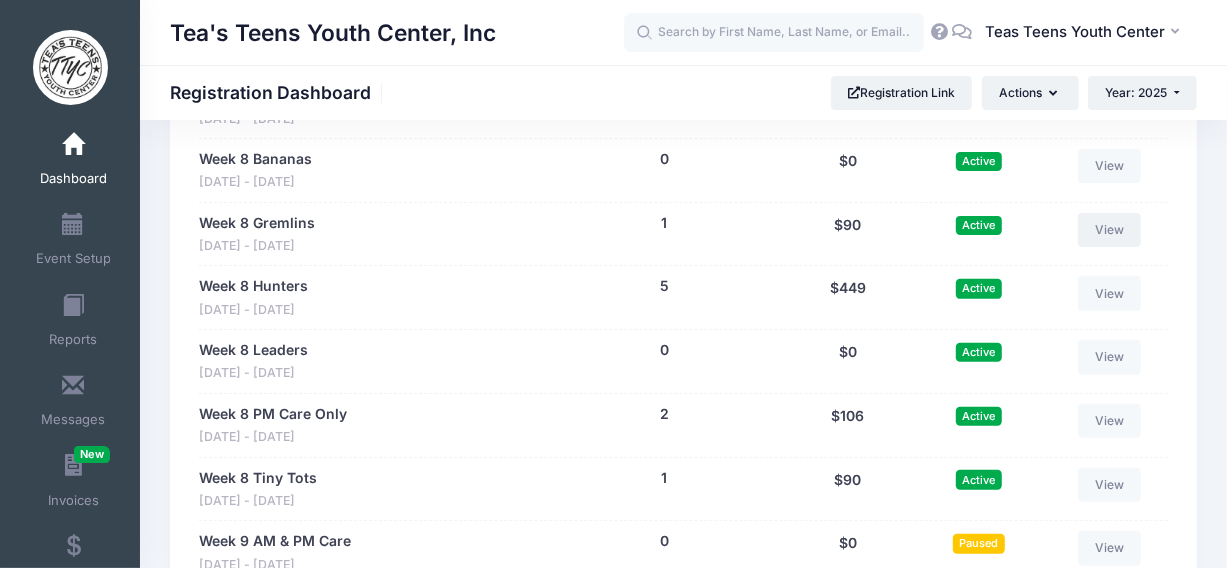 click on "View" at bounding box center [1110, 230] 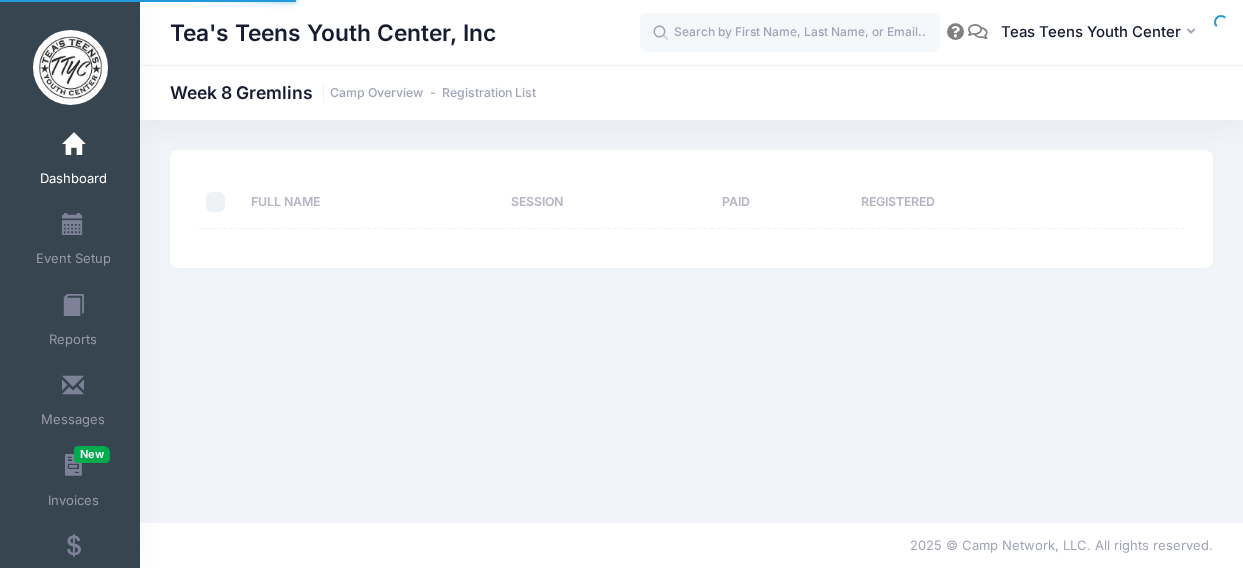 scroll, scrollTop: 0, scrollLeft: 0, axis: both 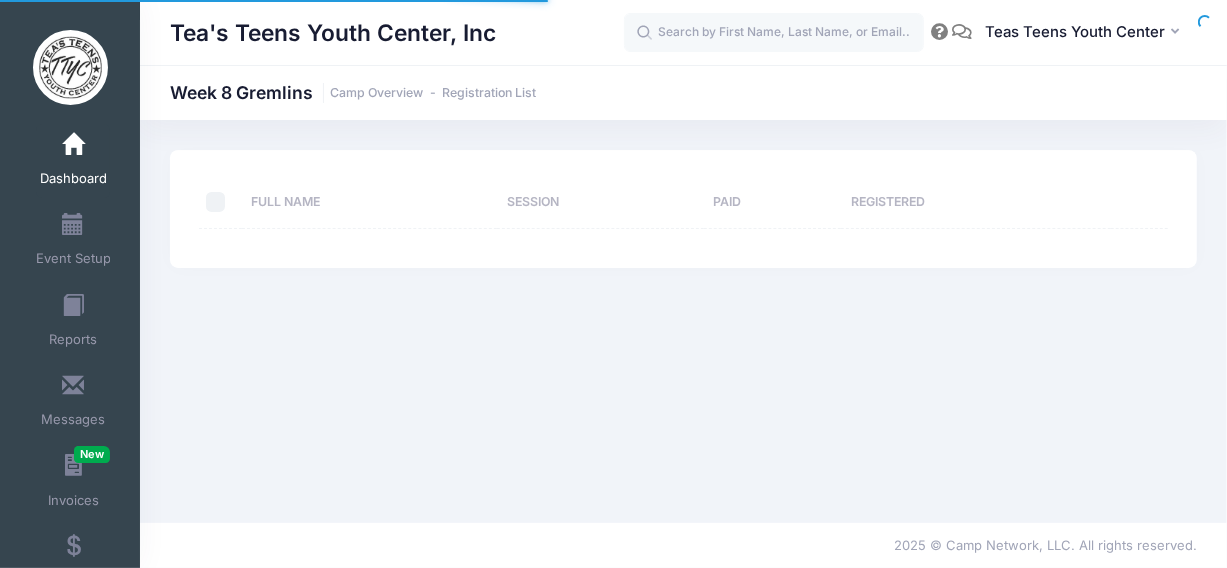 select on "10" 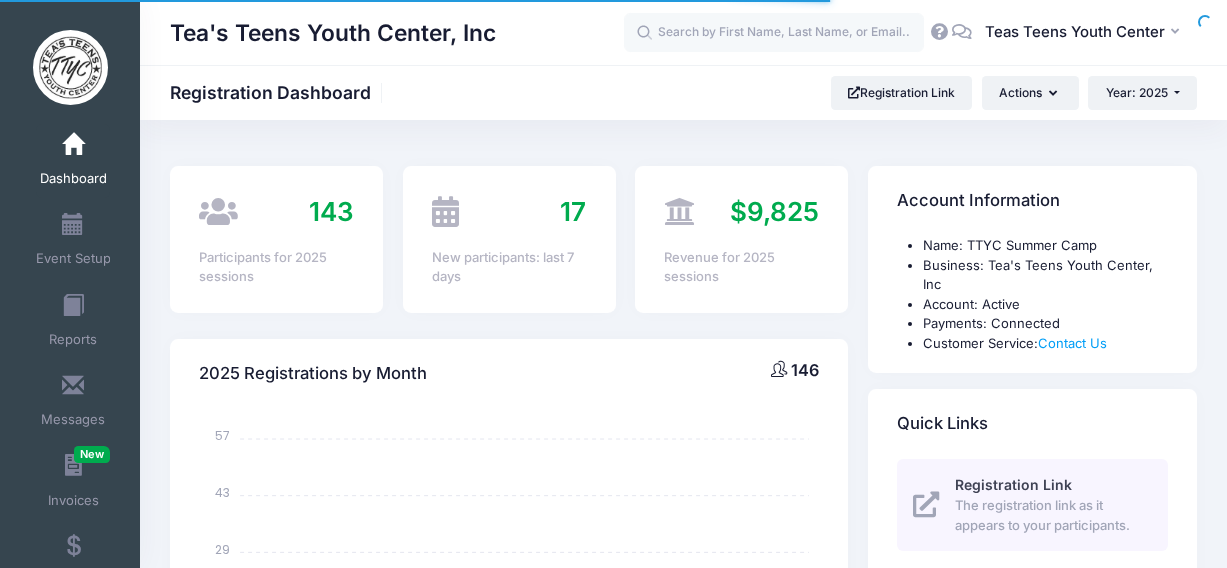 select 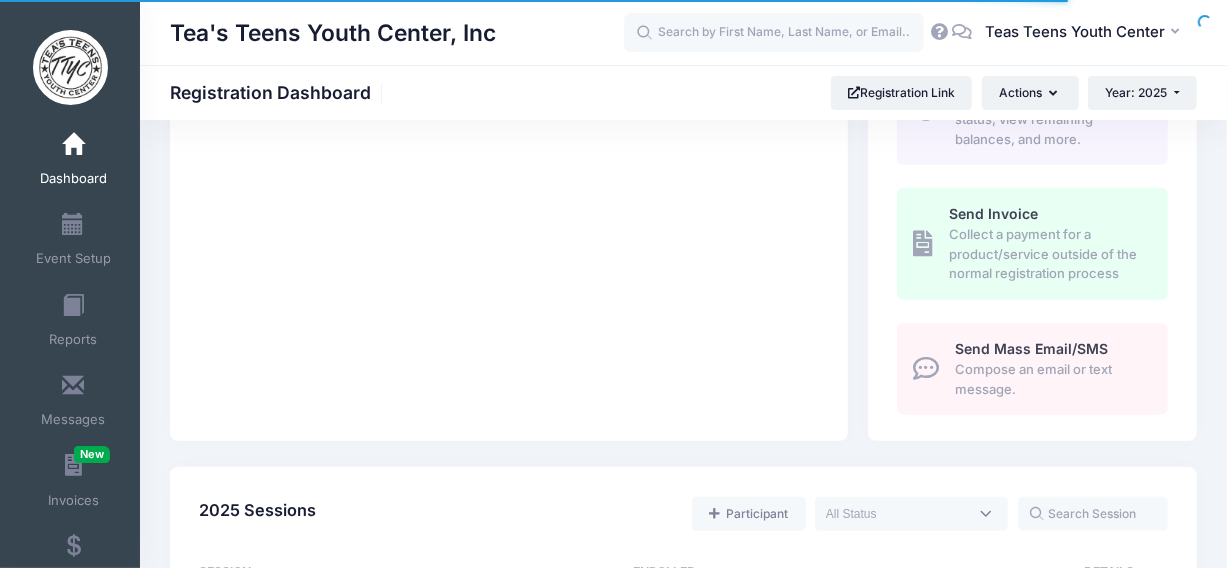 scroll, scrollTop: 0, scrollLeft: 0, axis: both 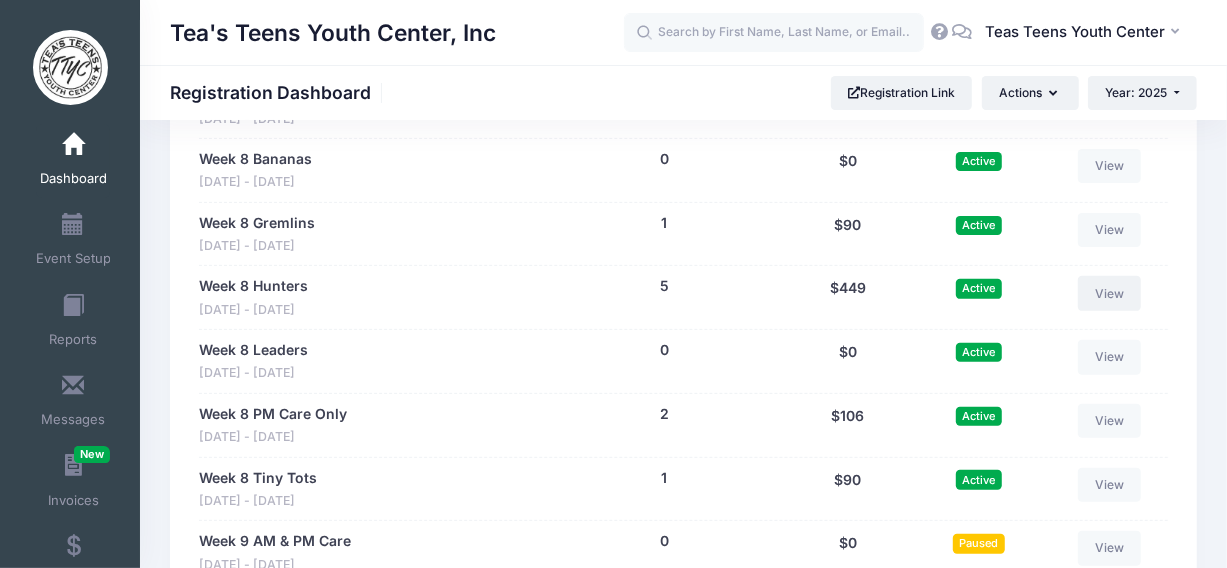 click on "View" at bounding box center (1110, 293) 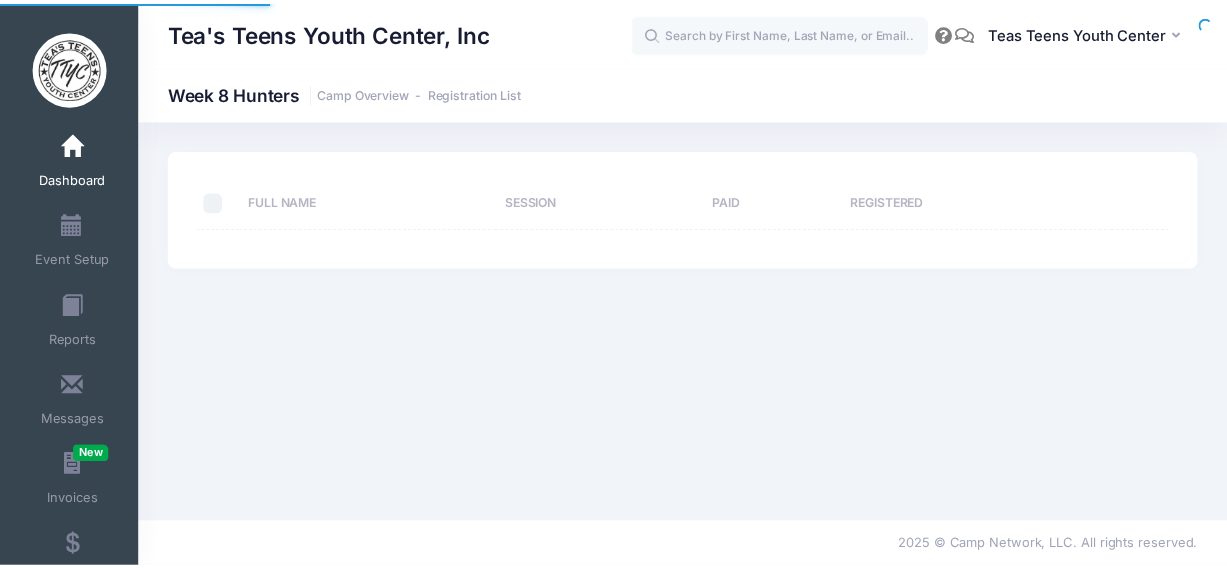 scroll, scrollTop: 0, scrollLeft: 0, axis: both 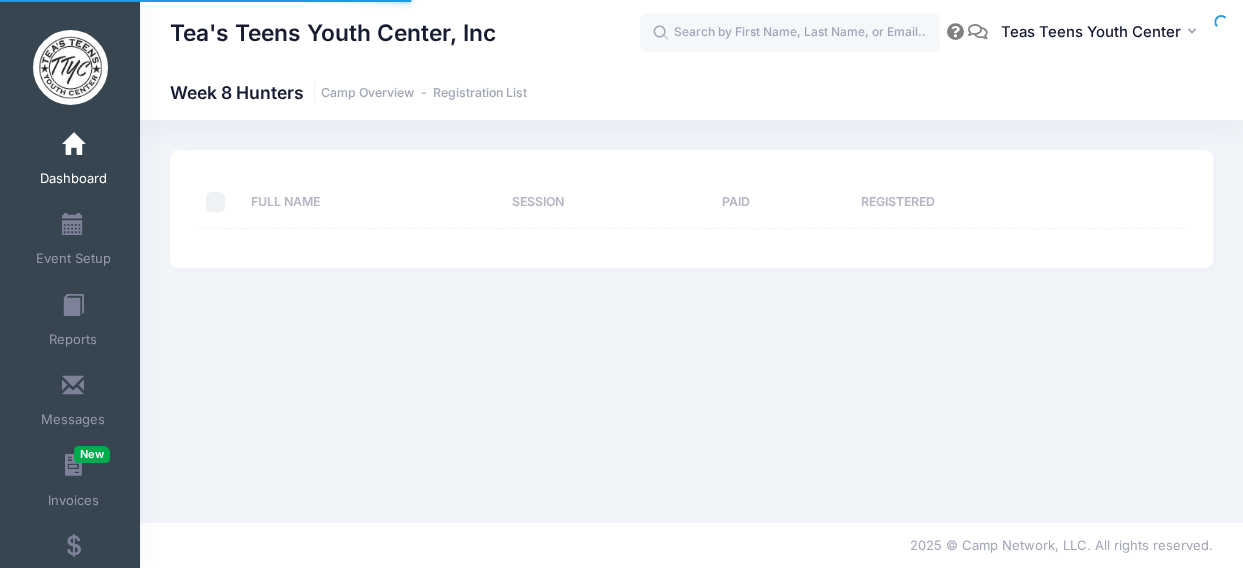 select on "10" 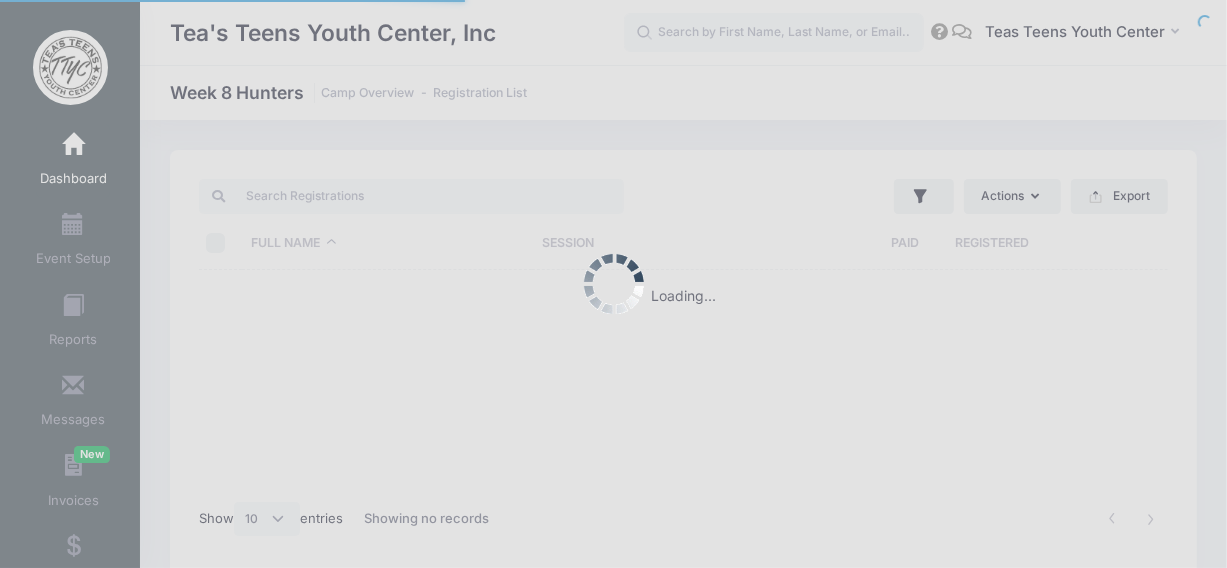 scroll, scrollTop: 0, scrollLeft: 0, axis: both 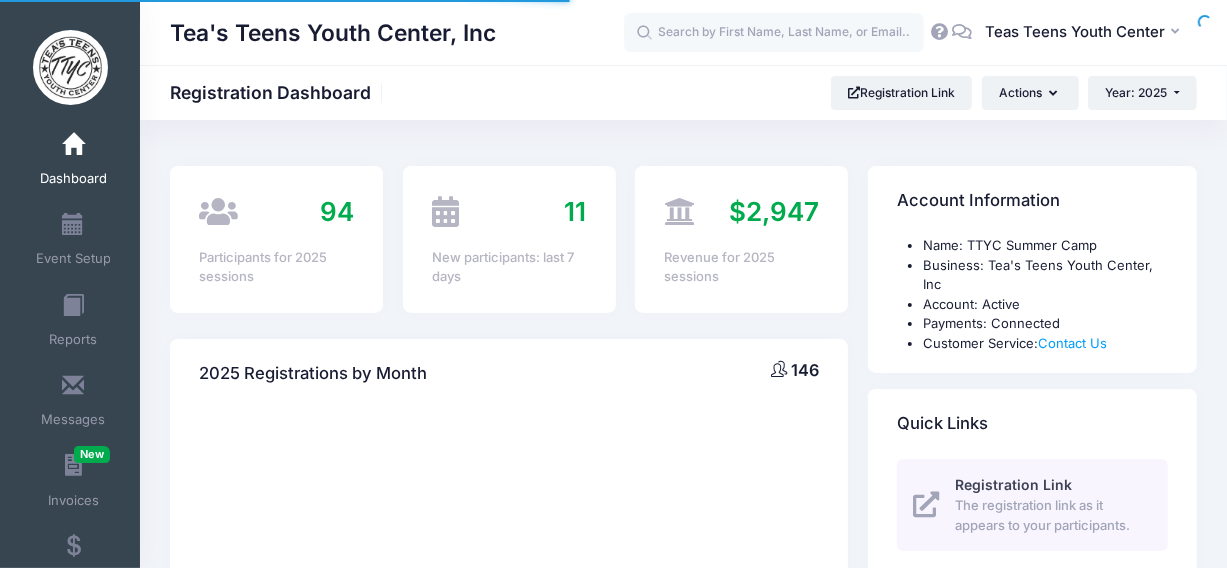 select 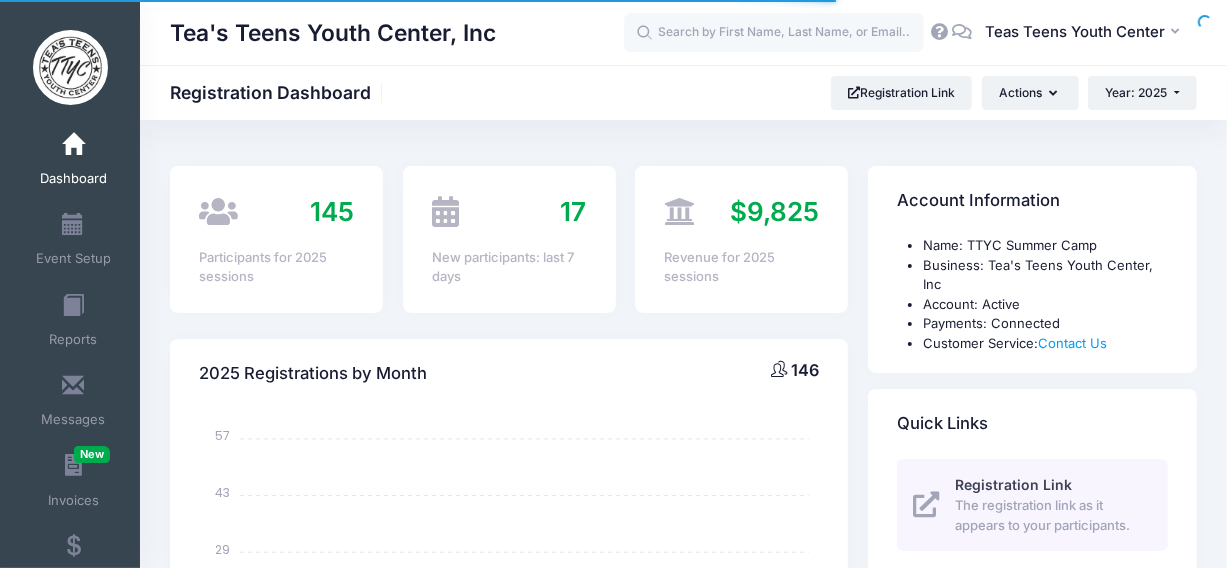 scroll, scrollTop: 0, scrollLeft: 0, axis: both 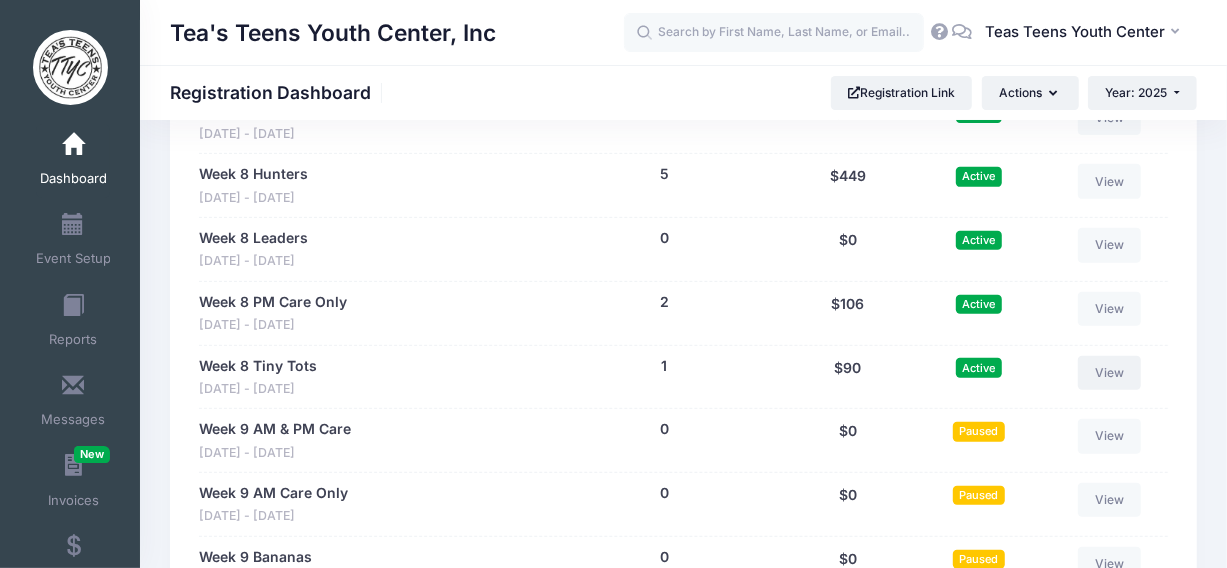 click on "View" at bounding box center (1110, 373) 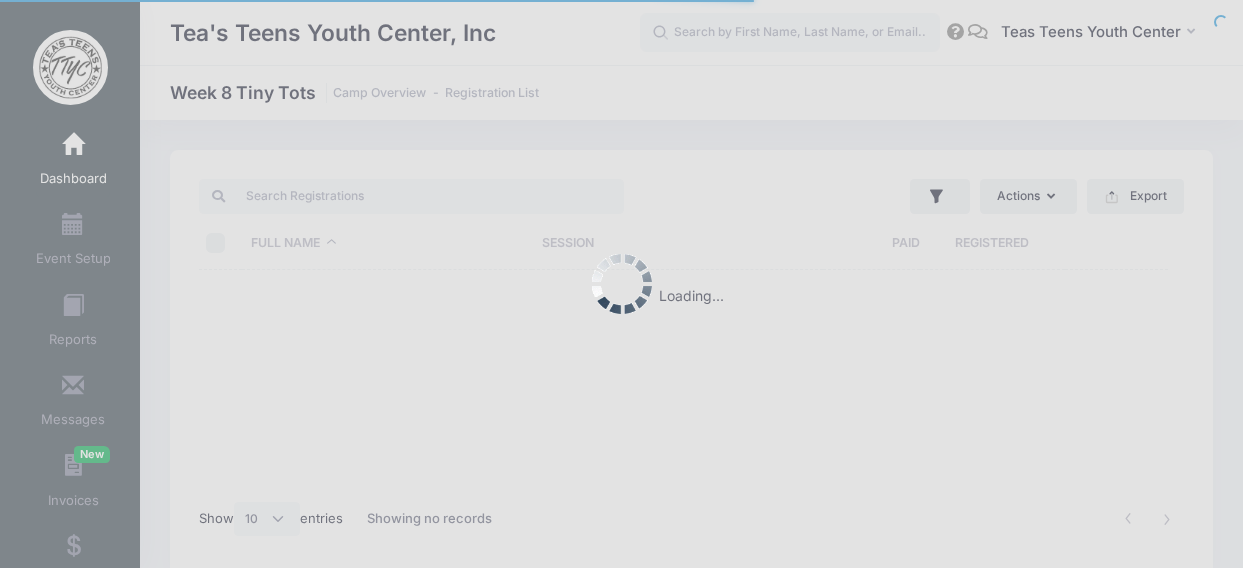 select on "10" 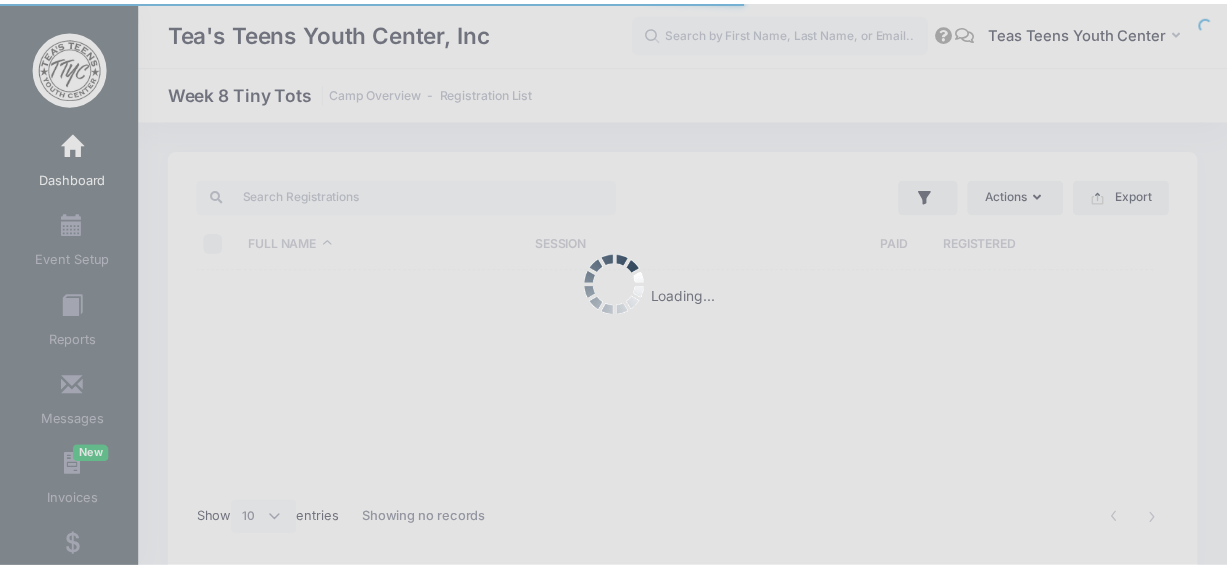 scroll, scrollTop: 0, scrollLeft: 0, axis: both 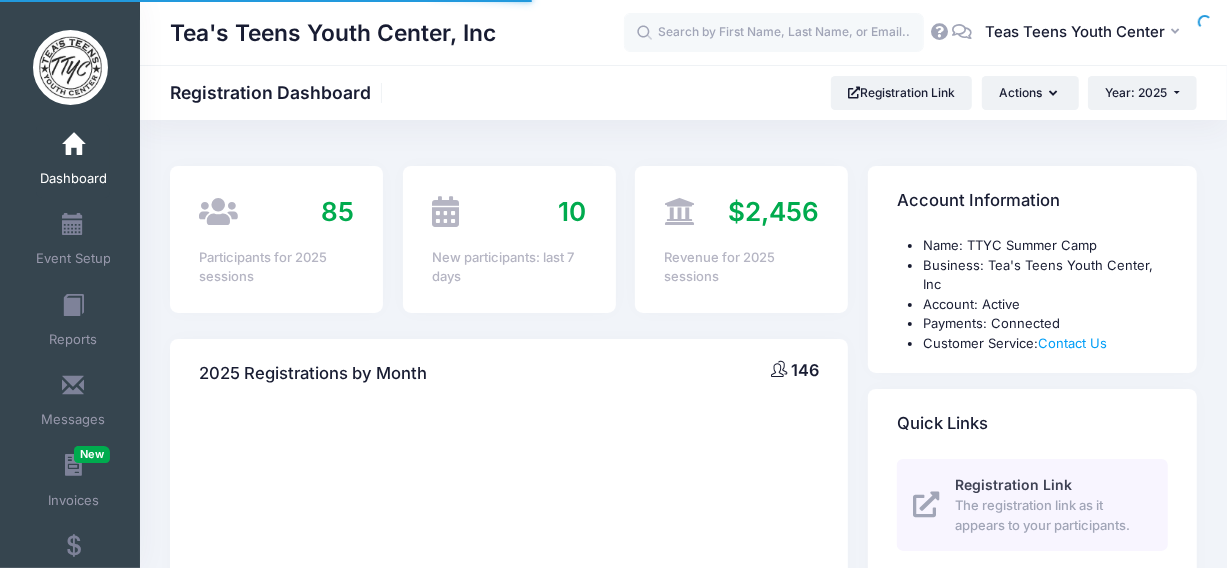 select 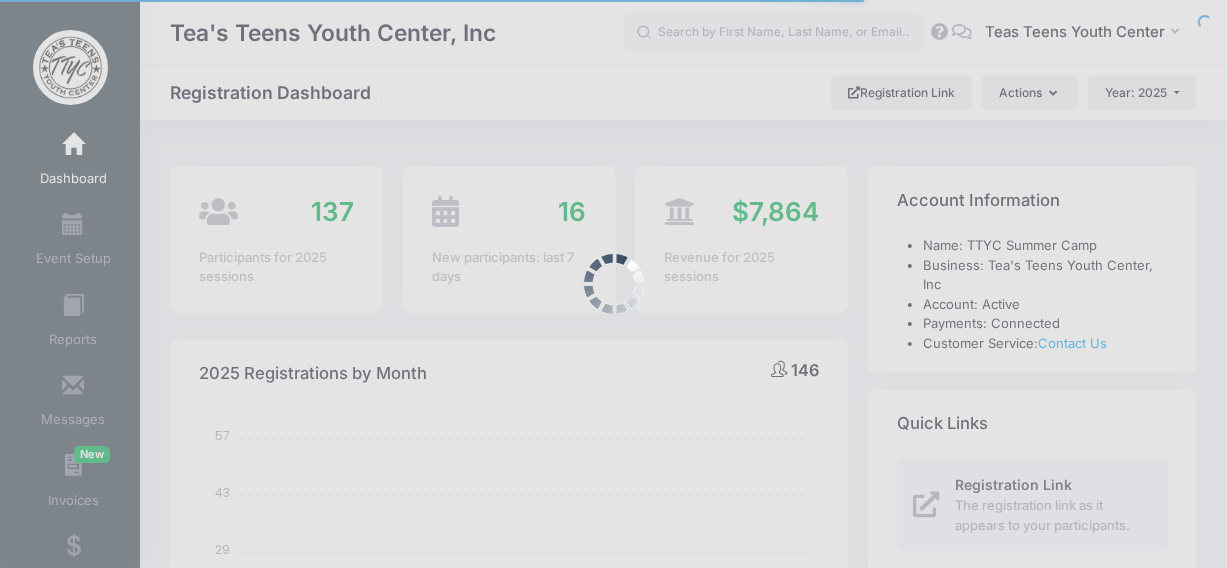 scroll, scrollTop: 0, scrollLeft: 0, axis: both 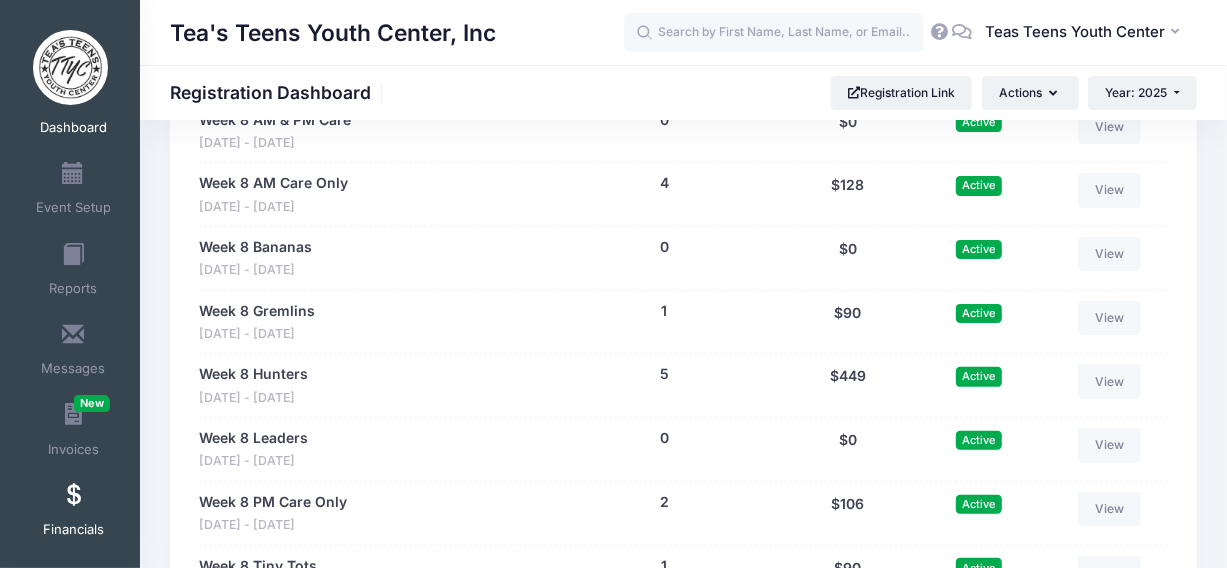 click at bounding box center [73, 496] 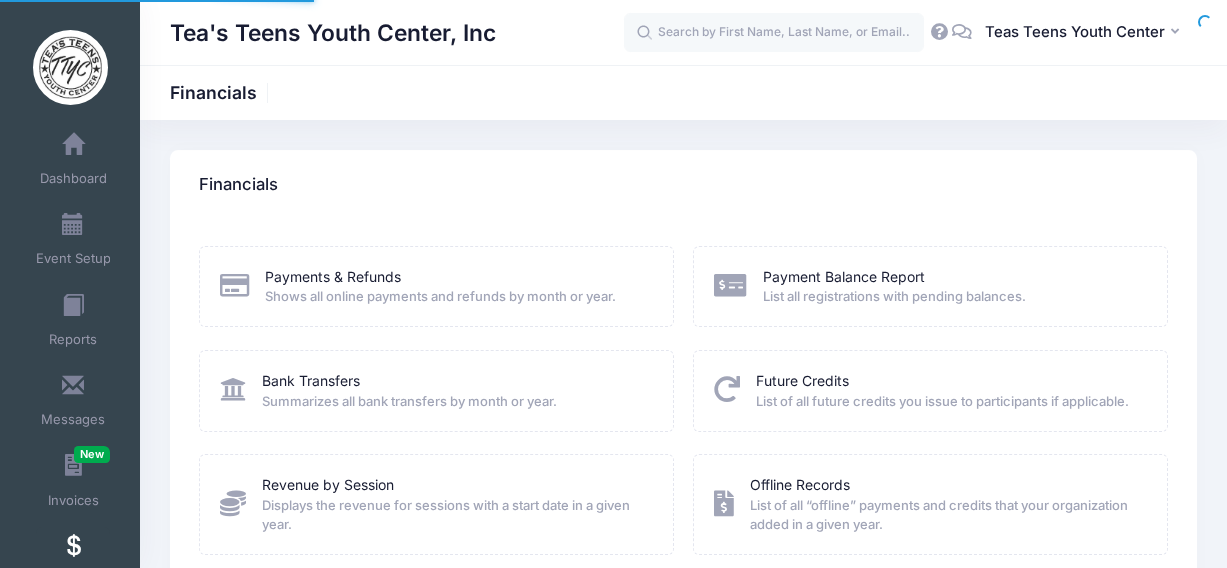 scroll, scrollTop: 0, scrollLeft: 0, axis: both 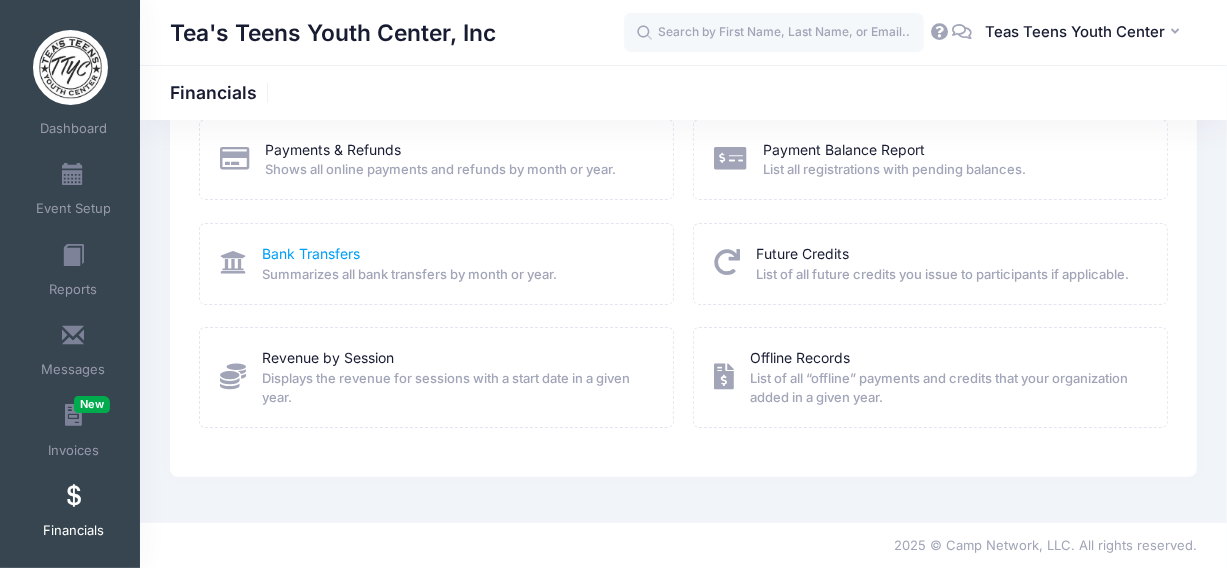 click on "Bank Transfers" at bounding box center [311, 253] 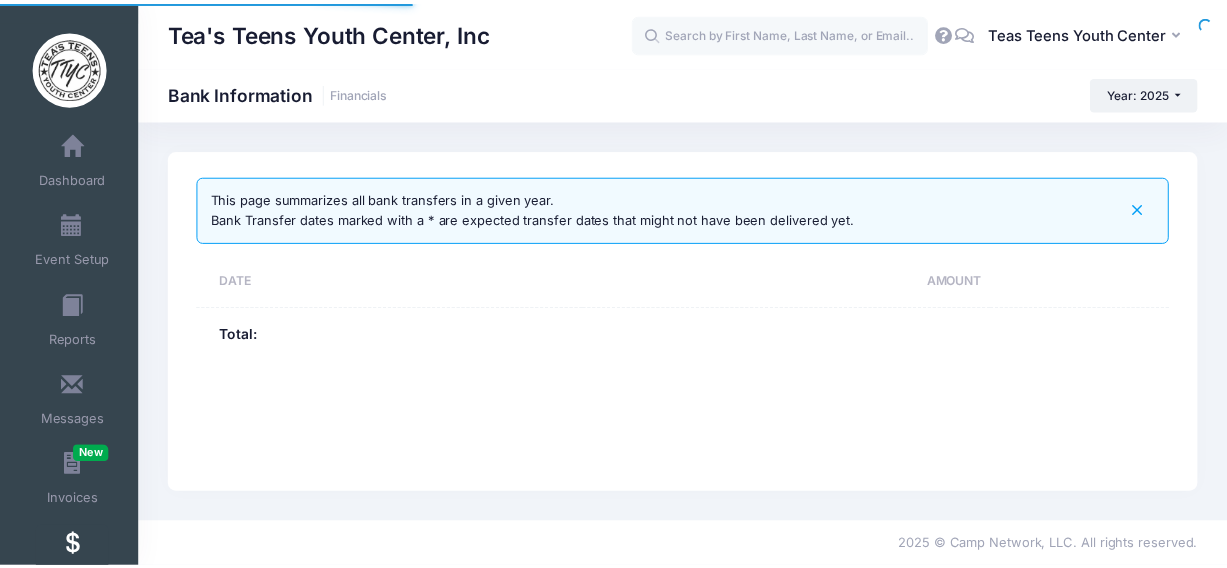 scroll, scrollTop: 0, scrollLeft: 0, axis: both 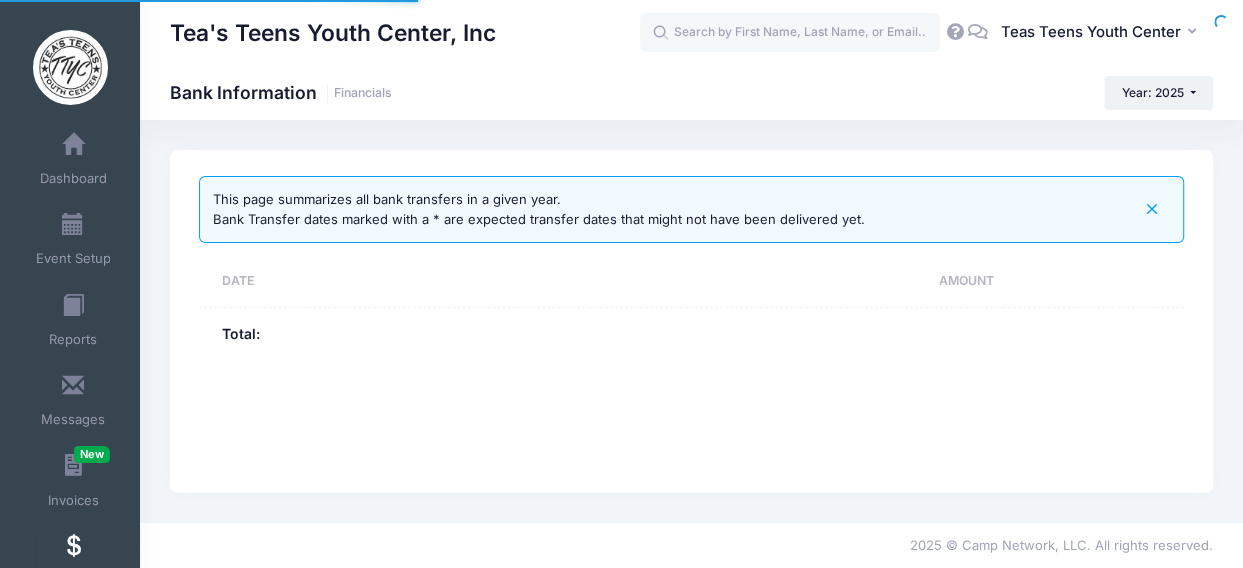 select on "10" 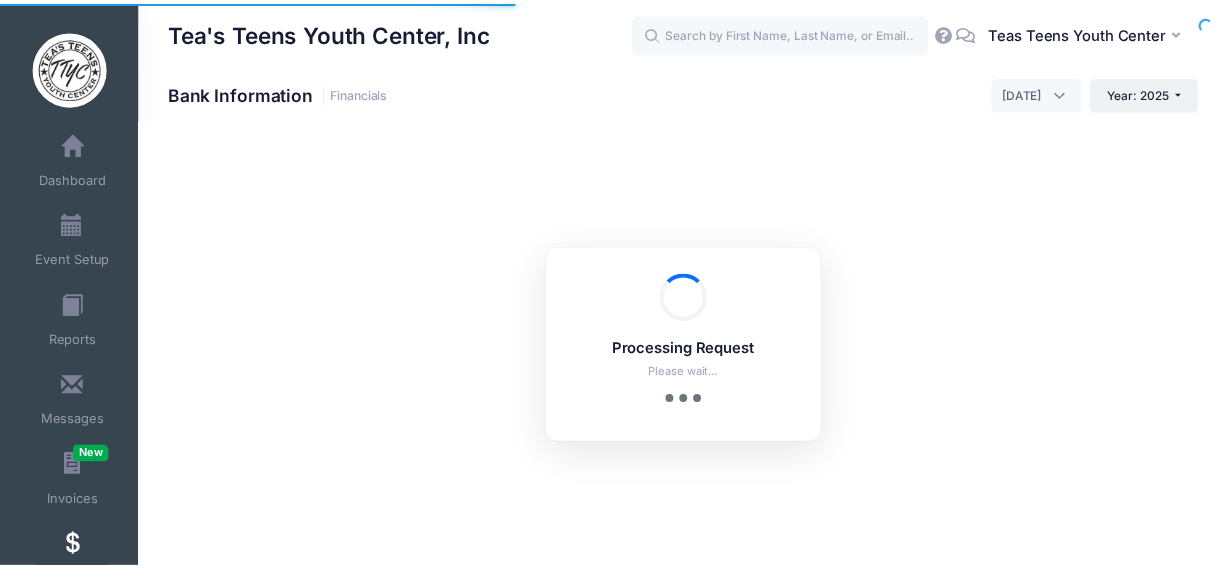 scroll, scrollTop: 50, scrollLeft: 0, axis: vertical 